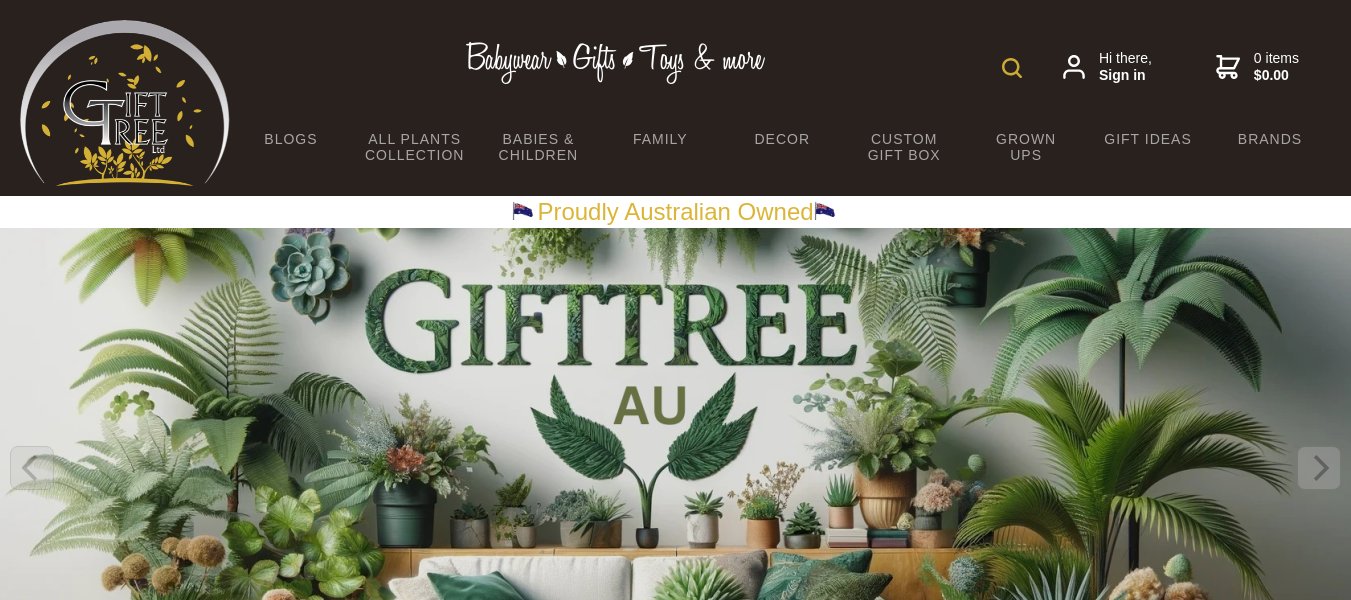 scroll, scrollTop: 0, scrollLeft: 0, axis: both 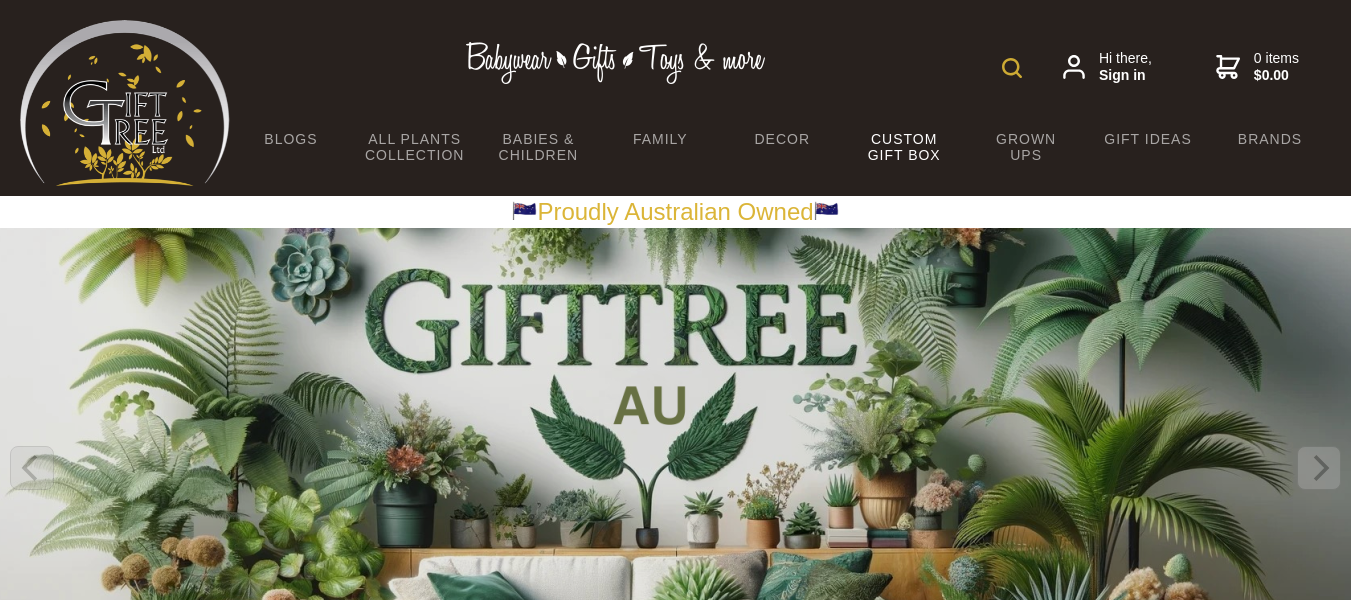 click on "Custom Gift Box" at bounding box center [904, 147] 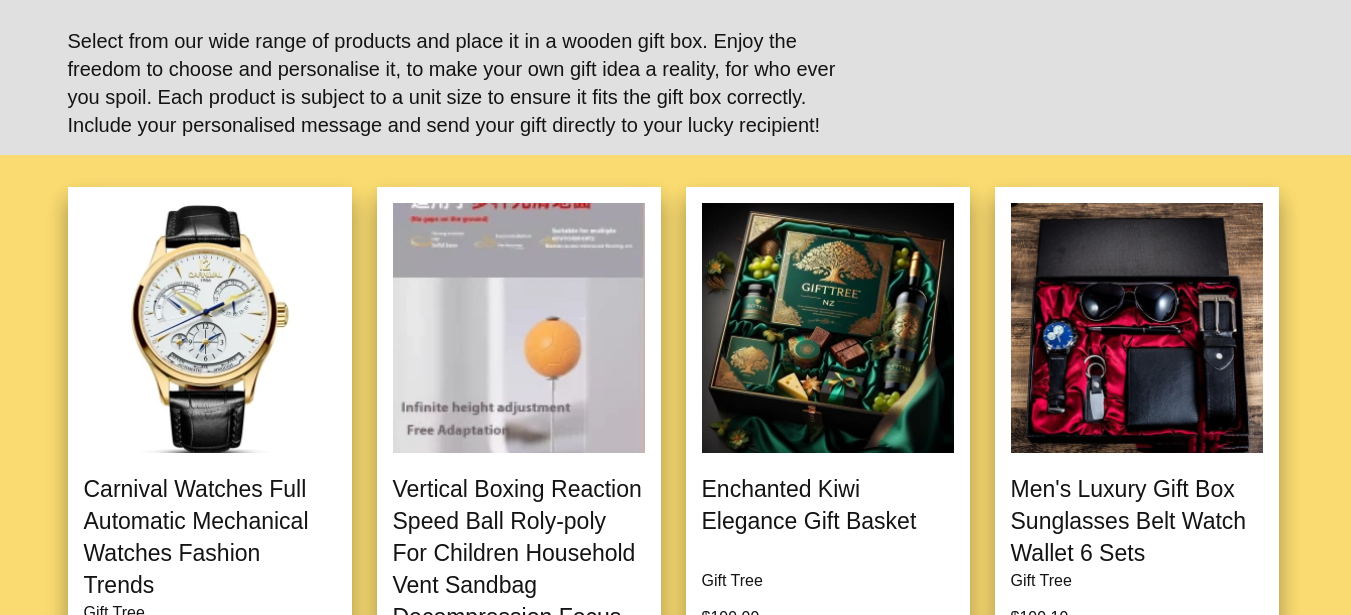 scroll, scrollTop: 0, scrollLeft: 0, axis: both 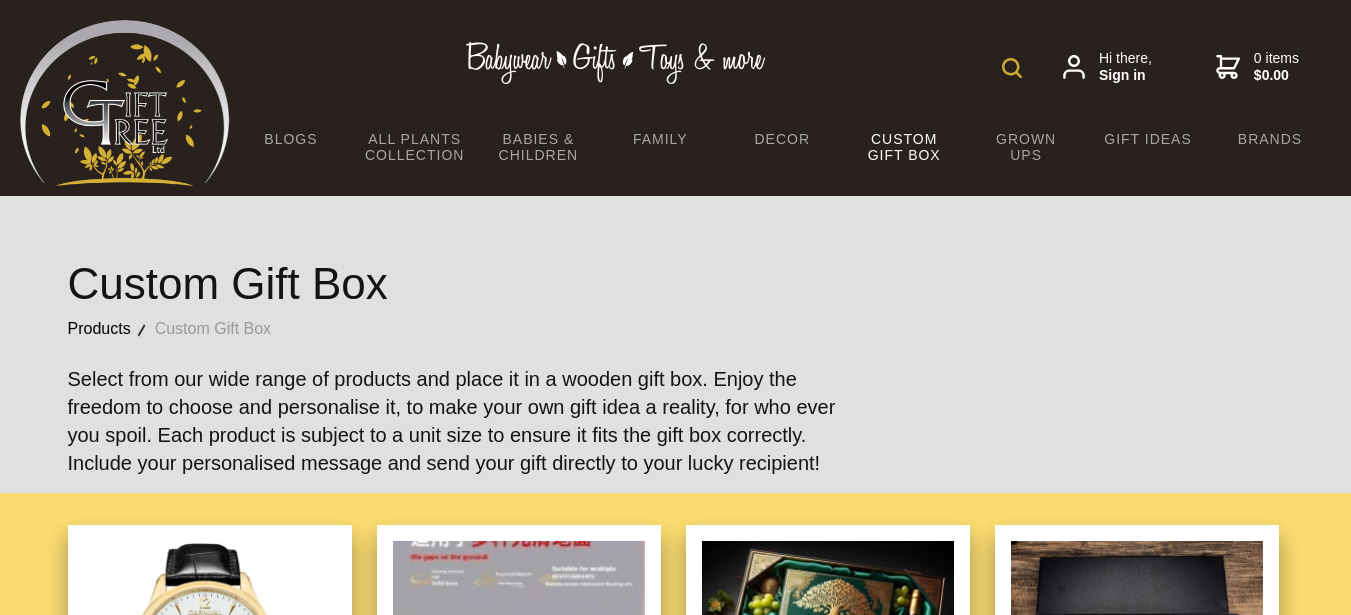 click on "Hi there,  Sign in
0 items  $0.00
BLOGS
All Plants Collection
Shop by Category
4" and Smaller Plants
5" and Larger!
Artificial Plants
High Light
Aglaonema
Begonia Hoya [PERSON]" at bounding box center [675, 3662] 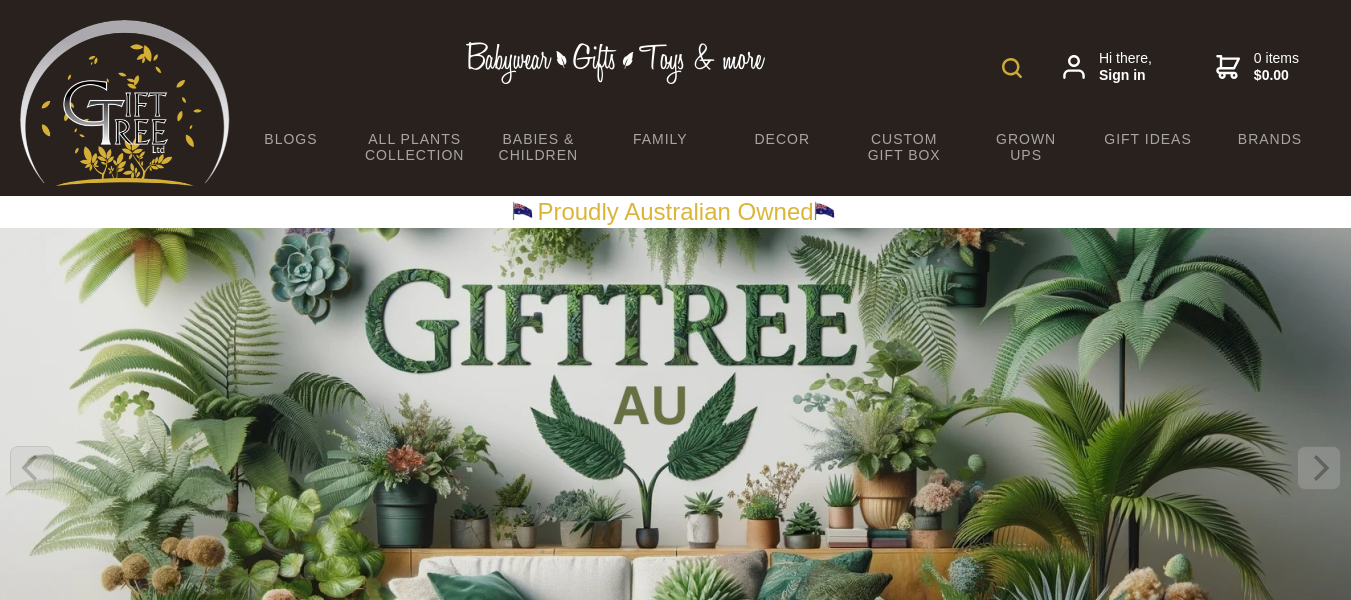 scroll, scrollTop: 0, scrollLeft: 0, axis: both 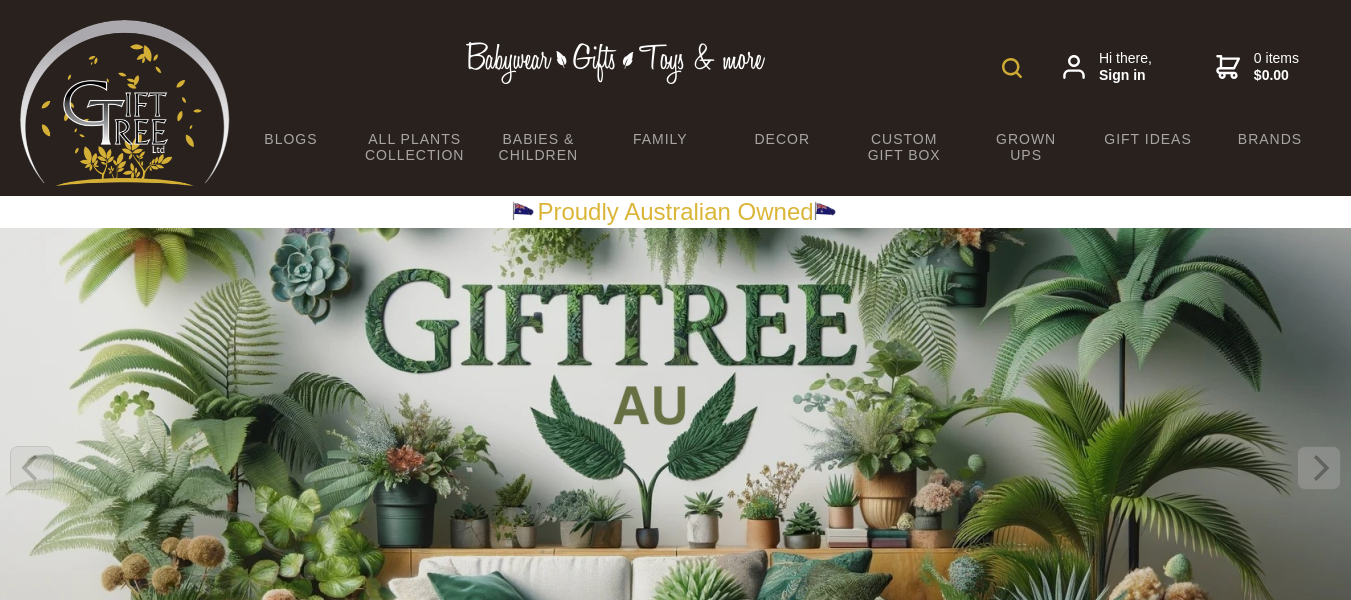 click at bounding box center [1012, 68] 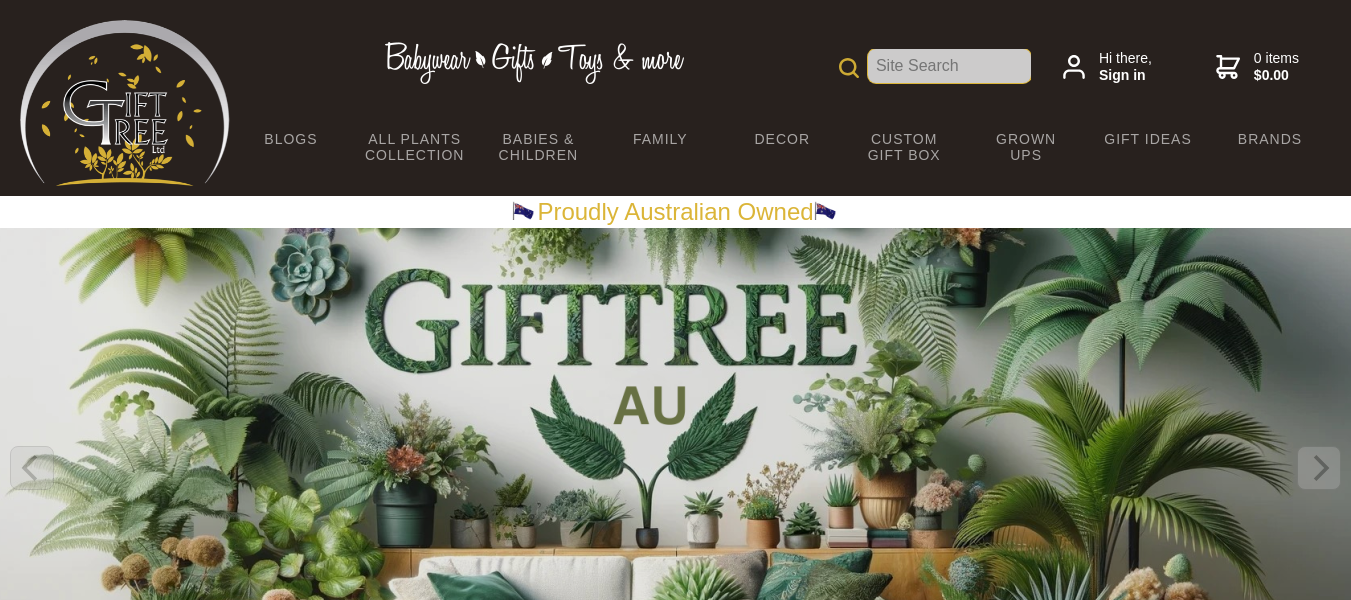 scroll, scrollTop: 0, scrollLeft: 0, axis: both 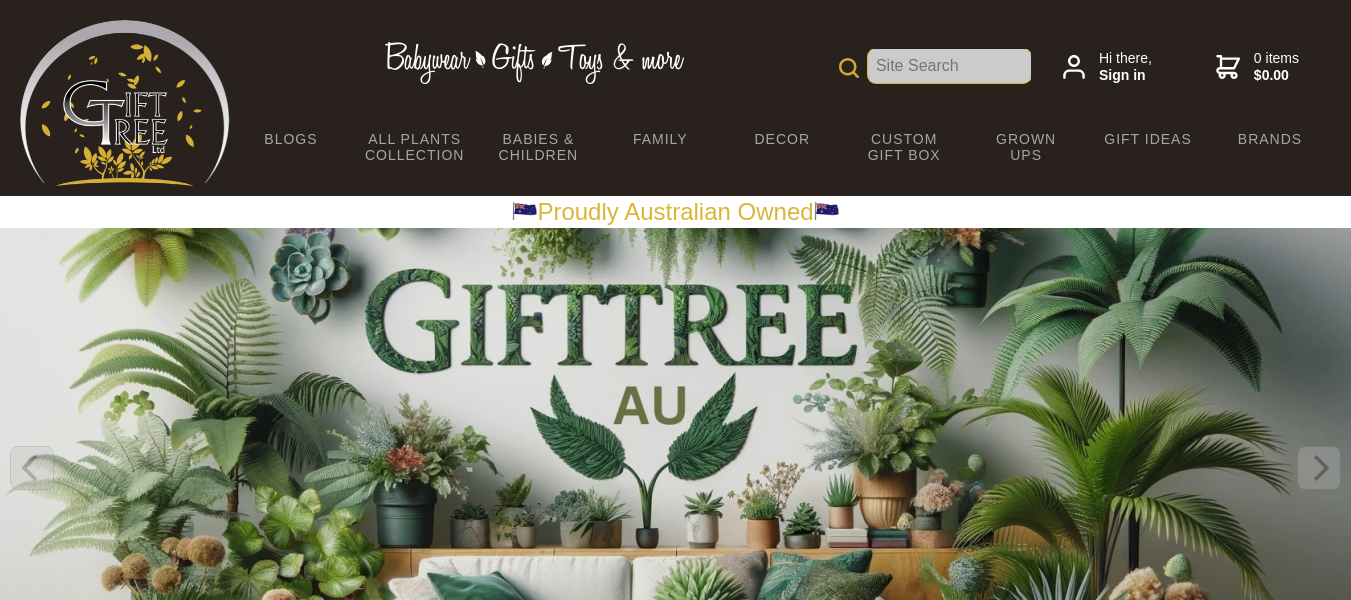 paste on "Montessori Wooden Tetris" 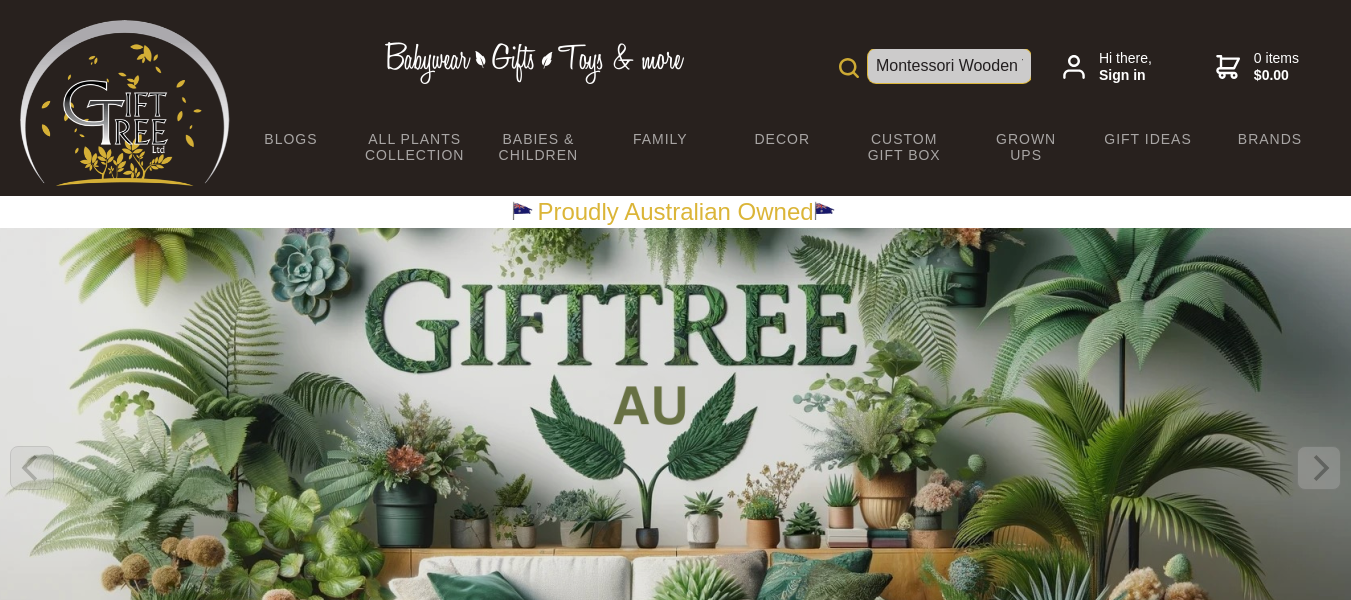 scroll, scrollTop: 0, scrollLeft: 37, axis: horizontal 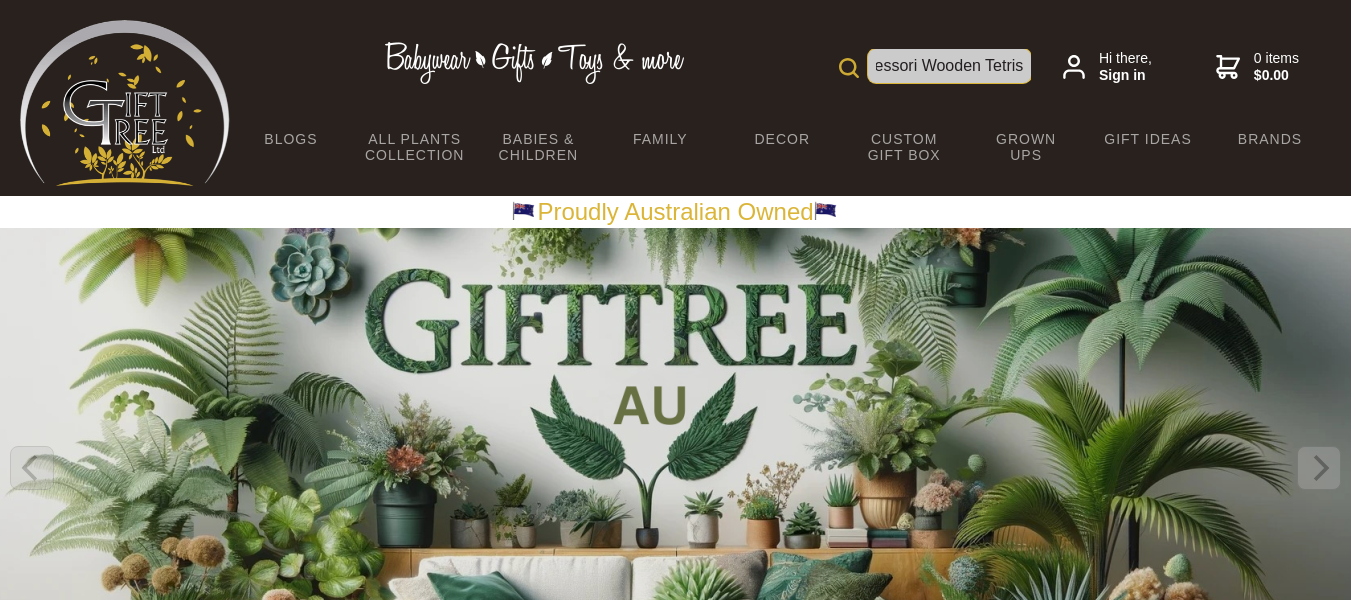 type on "Montessori Wooden Tetris" 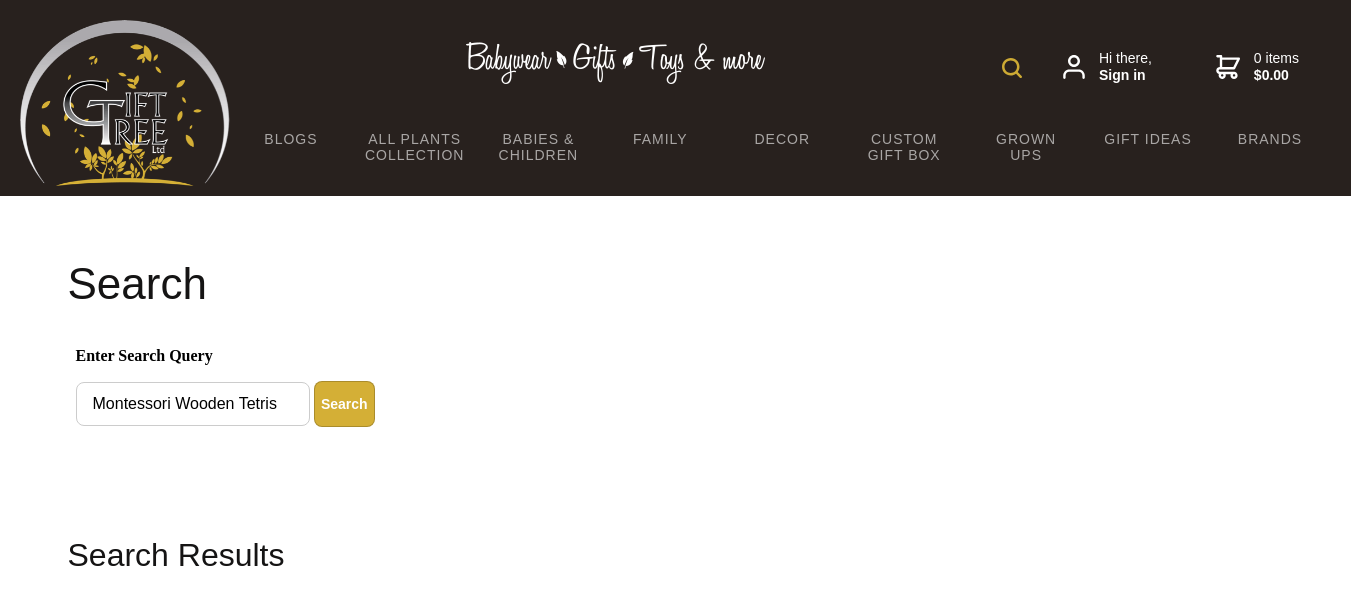 scroll, scrollTop: 0, scrollLeft: 0, axis: both 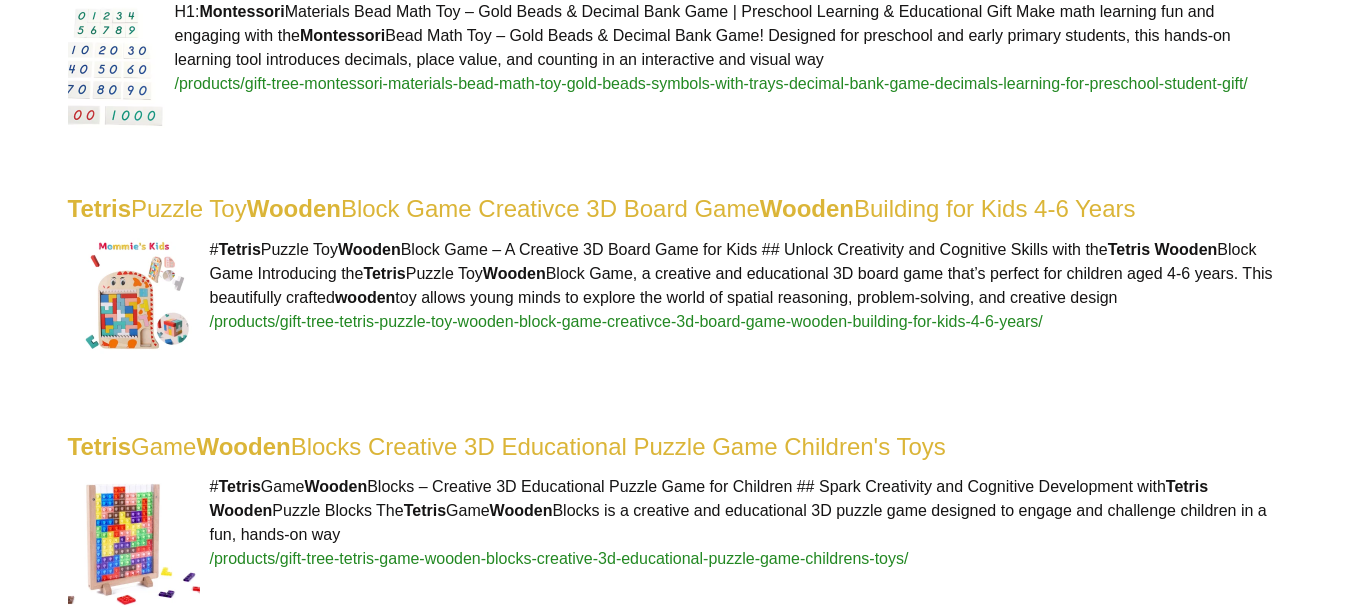 click on "Tetris Puzzle Toy Wooden Block Game Creativce 3D Board Game Wooden Building for Kids 4-6 Years" at bounding box center (602, 208) 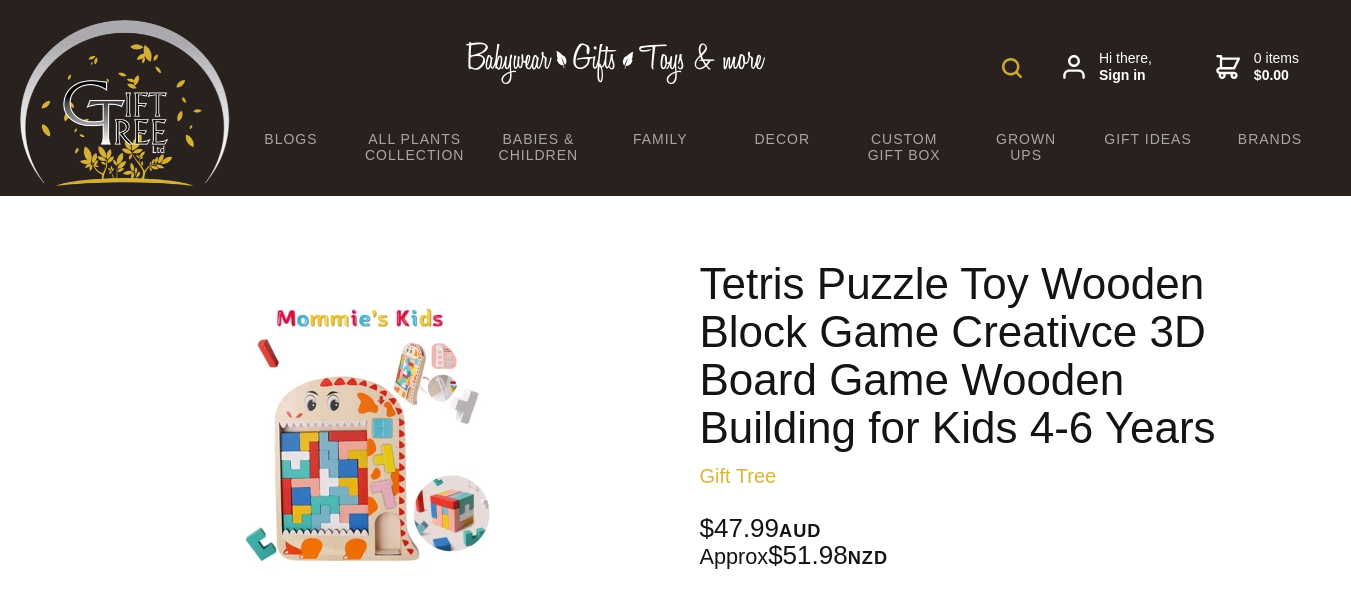 scroll, scrollTop: 0, scrollLeft: 0, axis: both 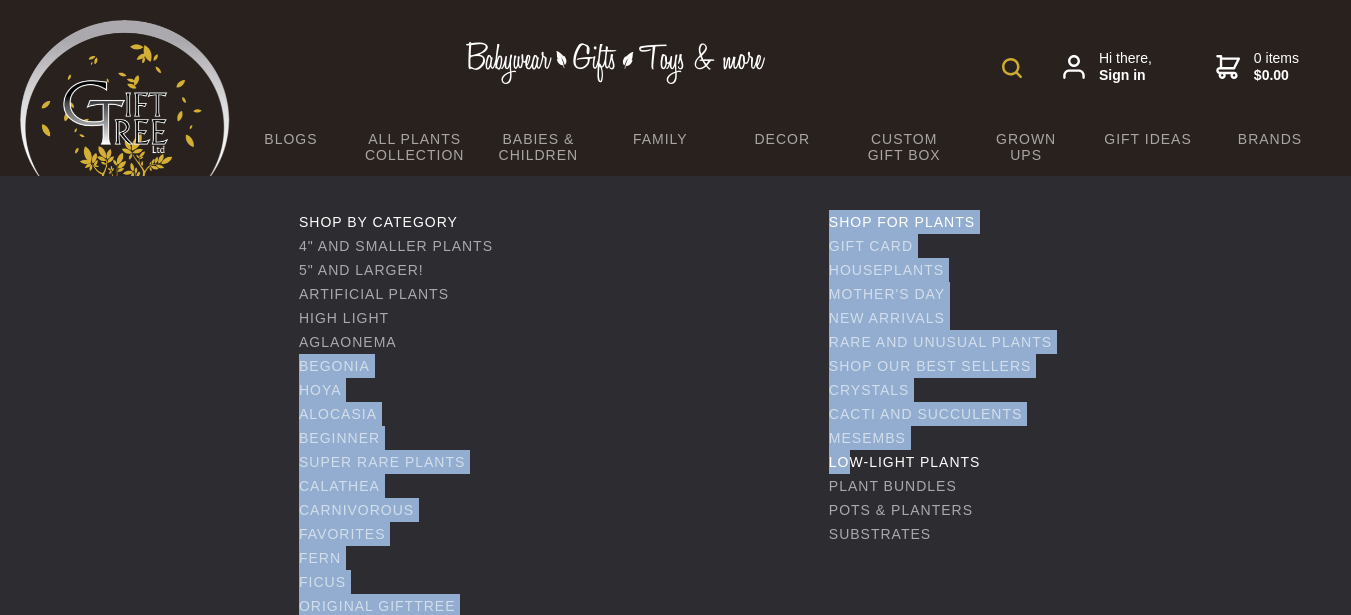 drag, startPoint x: 615, startPoint y: 340, endPoint x: 856, endPoint y: 457, distance: 267.89923 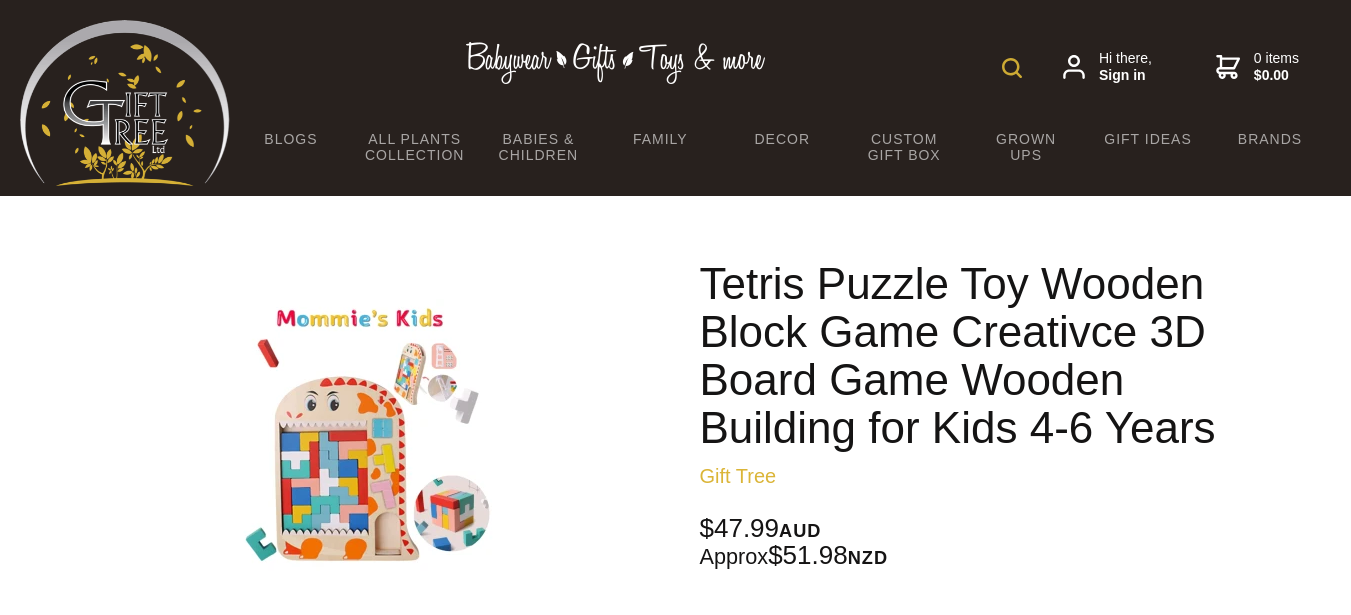 click on "Hi there,  Sign in
0 items  $0.00" at bounding box center (780, 67) 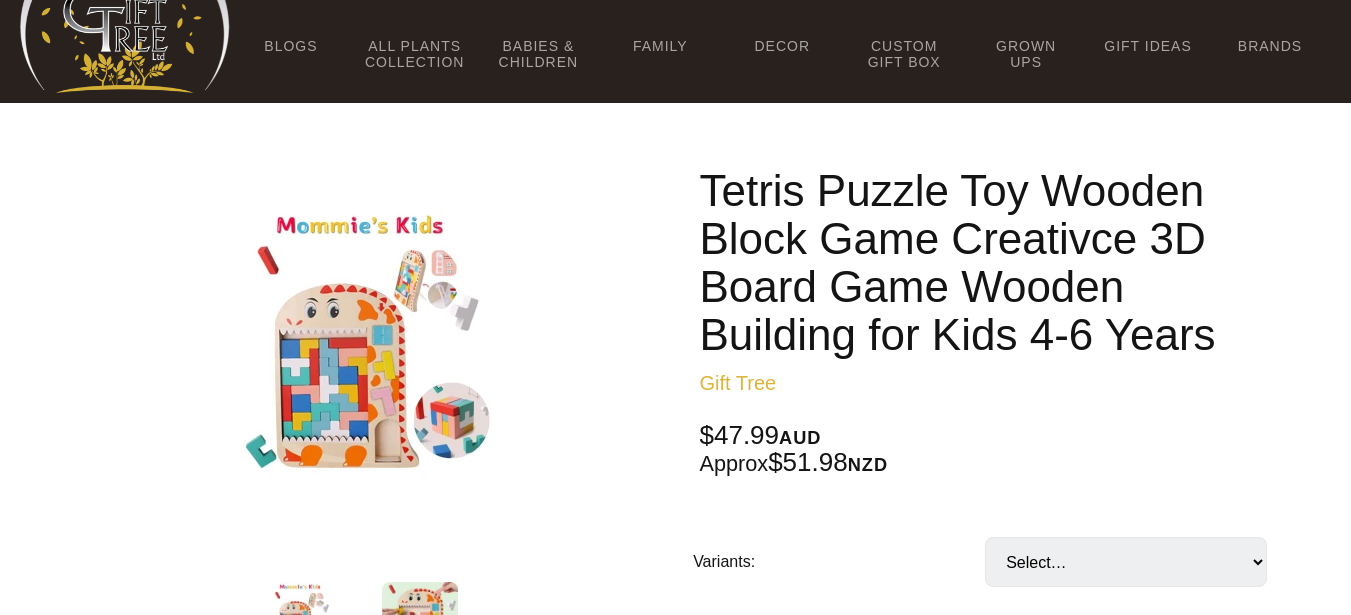 scroll, scrollTop: 74, scrollLeft: 0, axis: vertical 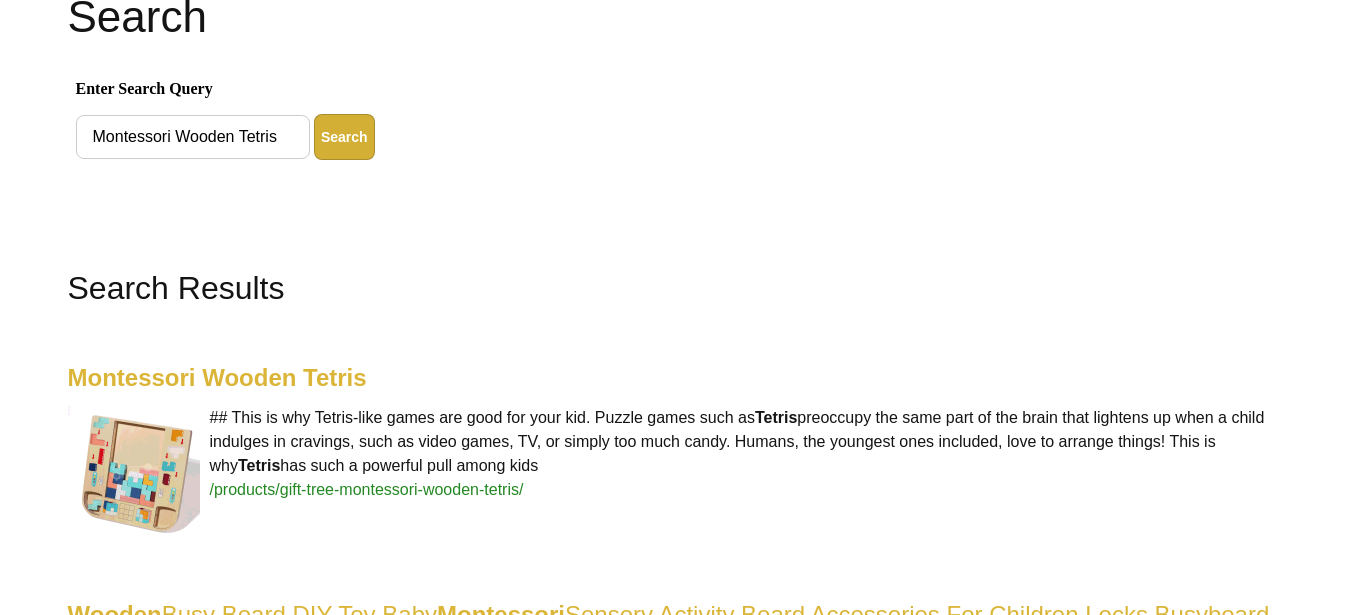 click on "Montessori Wooden Tetris" at bounding box center (217, 377) 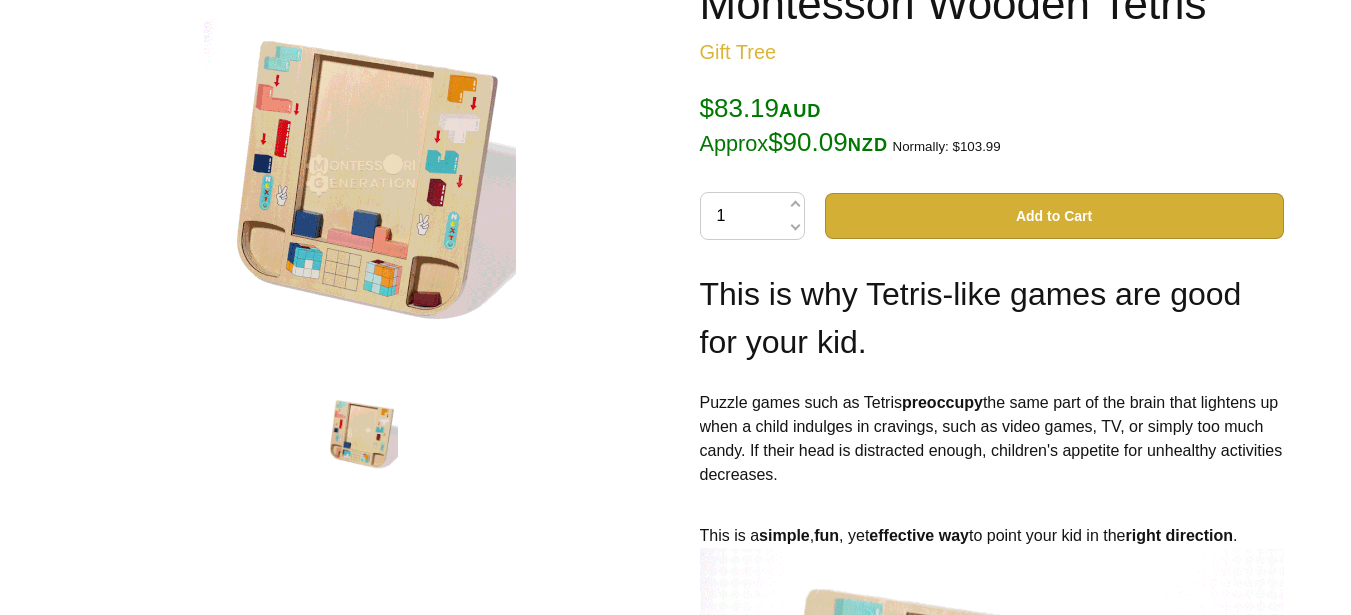 scroll, scrollTop: 360, scrollLeft: 0, axis: vertical 